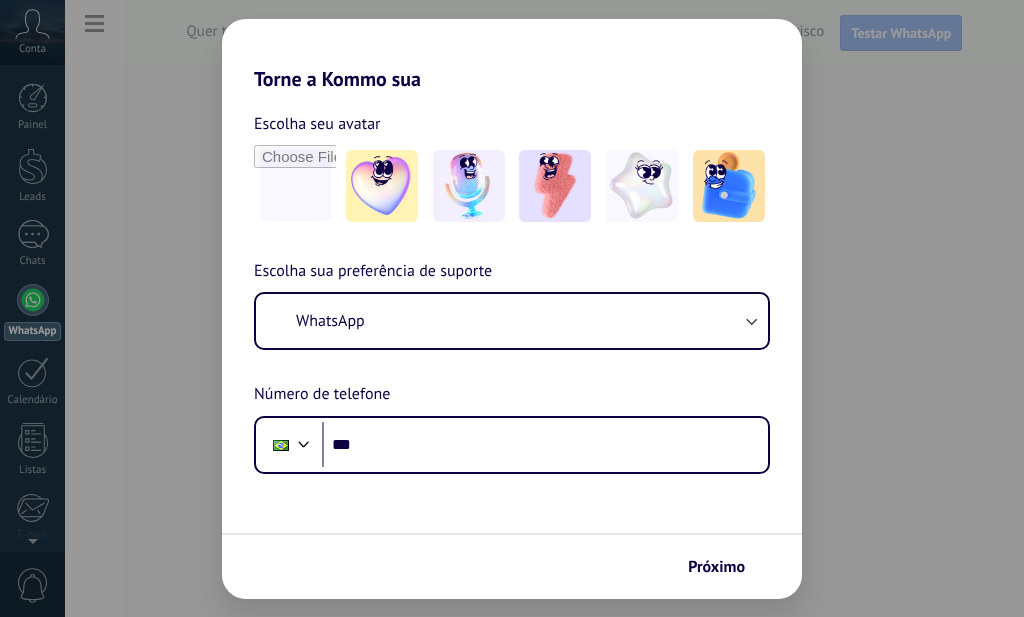 scroll, scrollTop: 0, scrollLeft: 0, axis: both 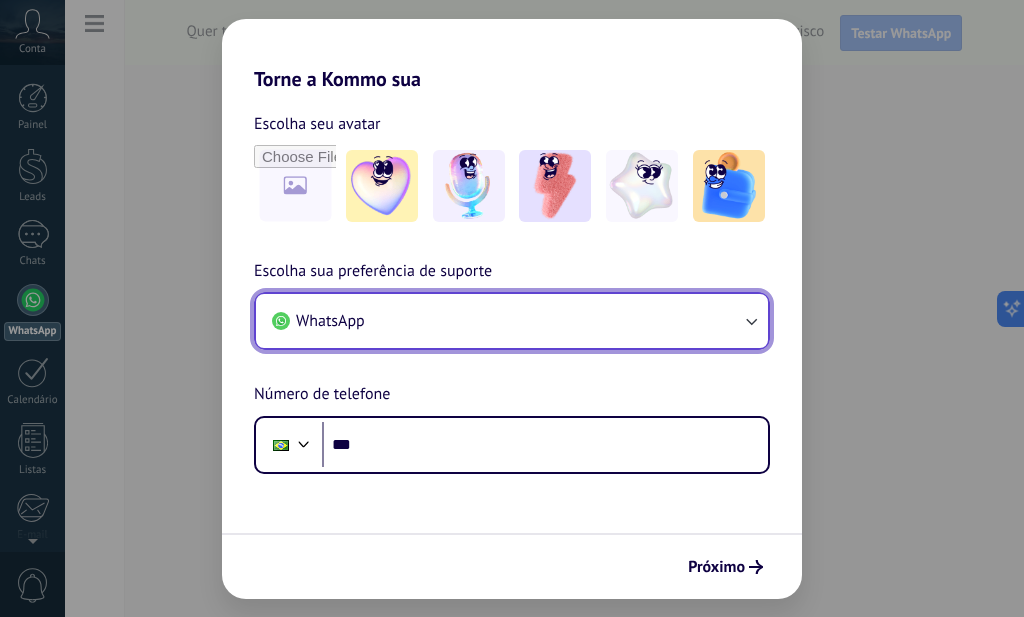 click on "WhatsApp" at bounding box center (512, 321) 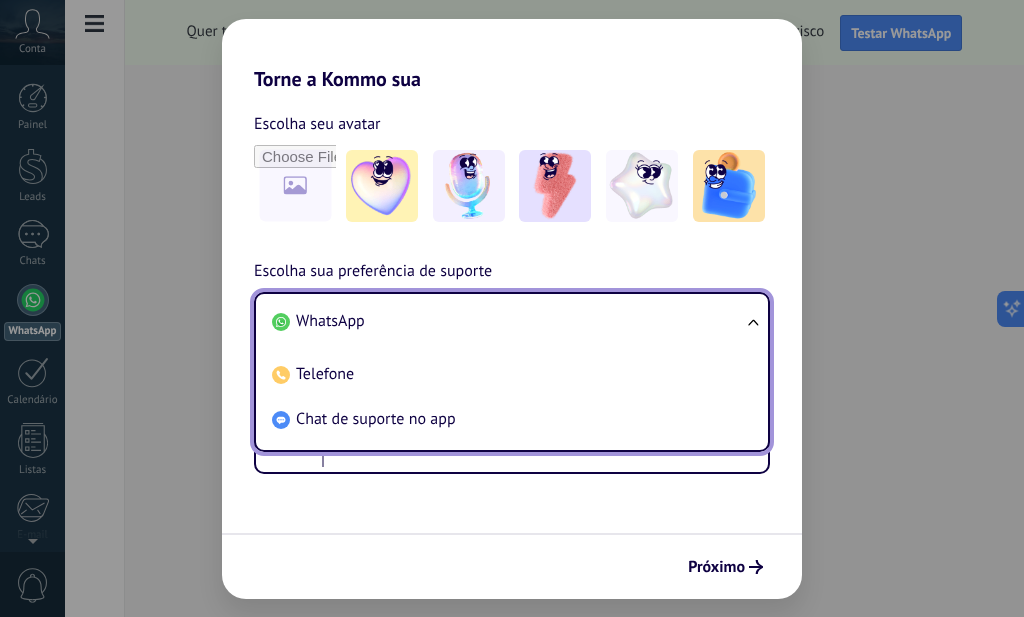 click on "Torne a Kommo sua Escolha seu avatar Escolha sua preferência de suporte WhatsApp WhatsApp Telefone Chat de suporte no app Número de telefone [PHONE] Próximo" at bounding box center [512, 308] 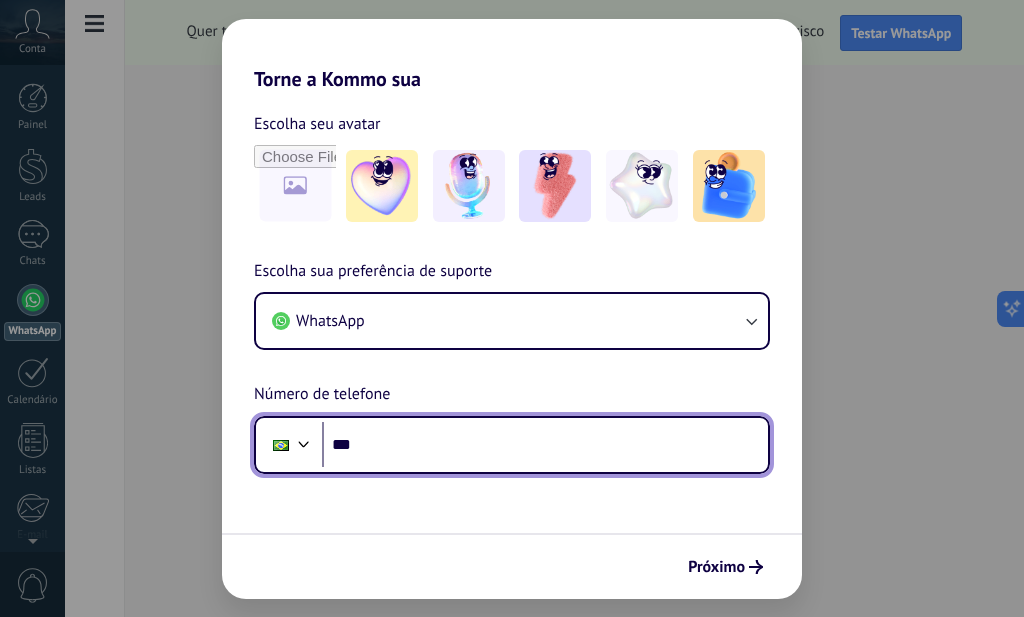 click on "***" at bounding box center [545, 445] 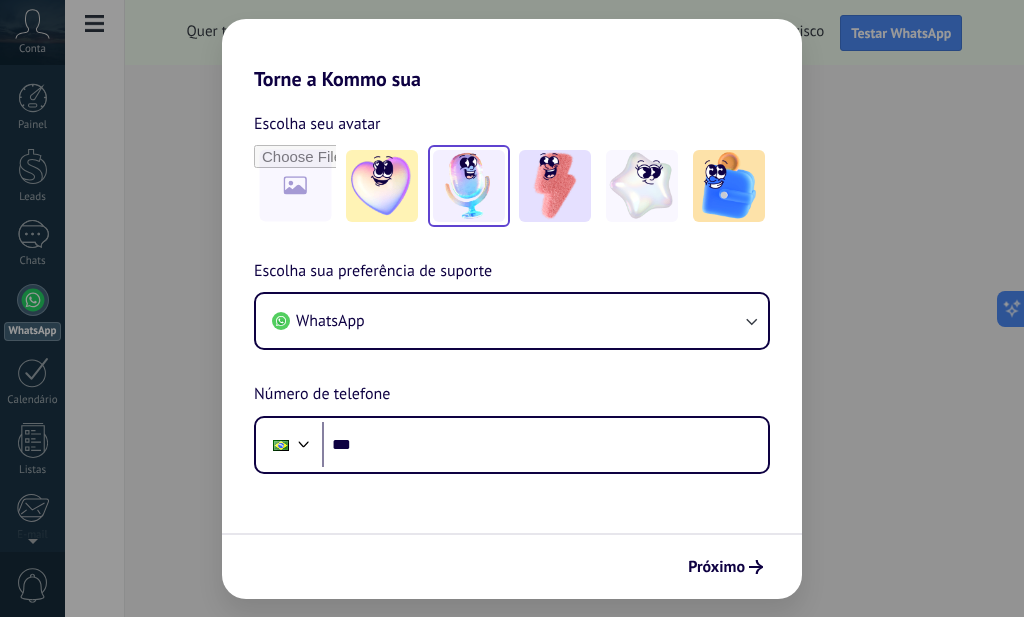 click at bounding box center [382, 186] 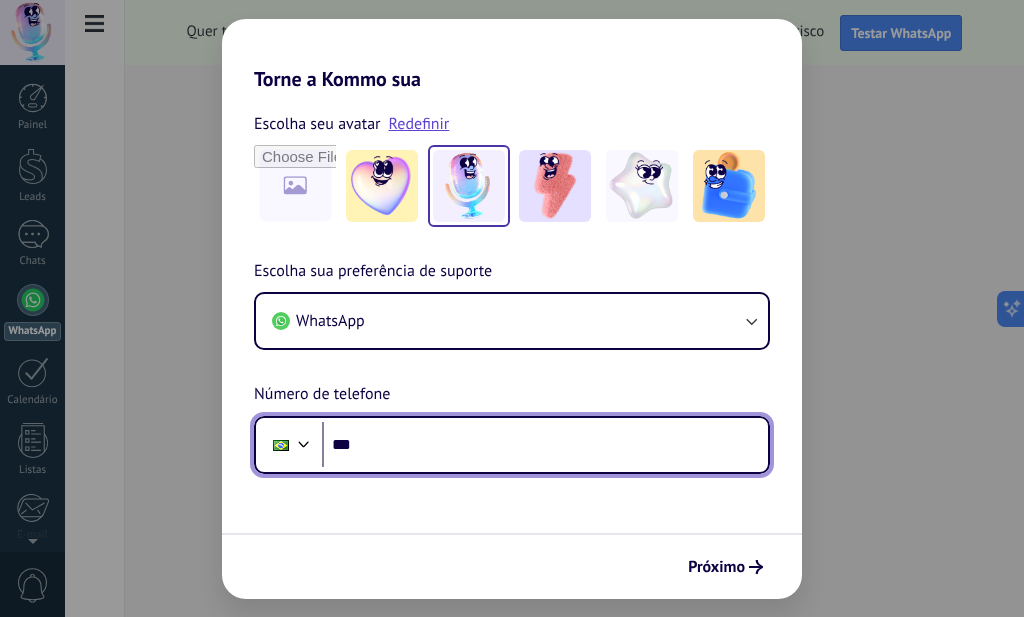 click on "***" at bounding box center (545, 445) 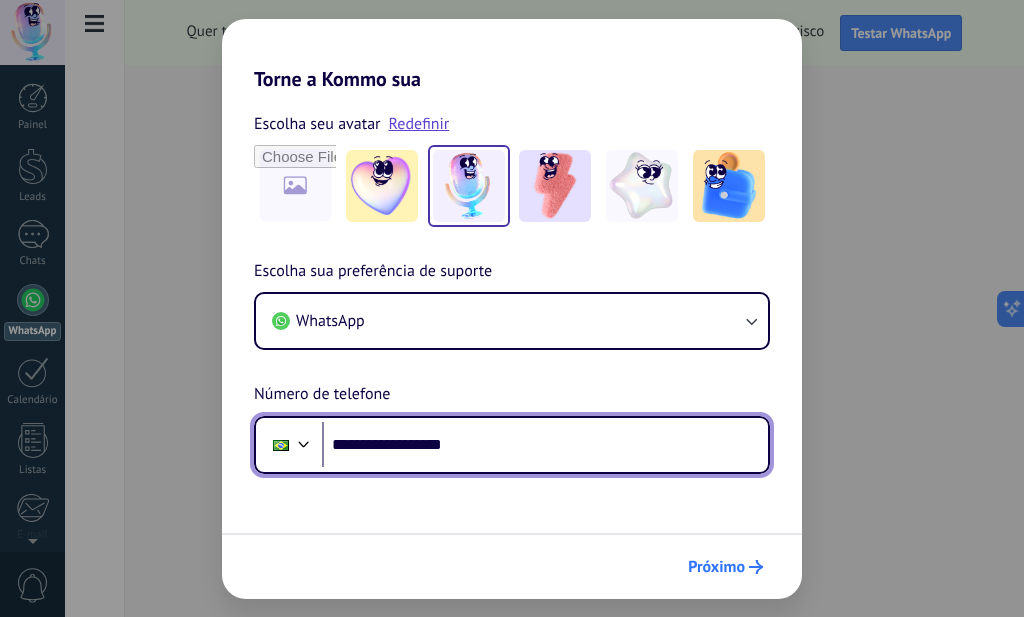 type on "**********" 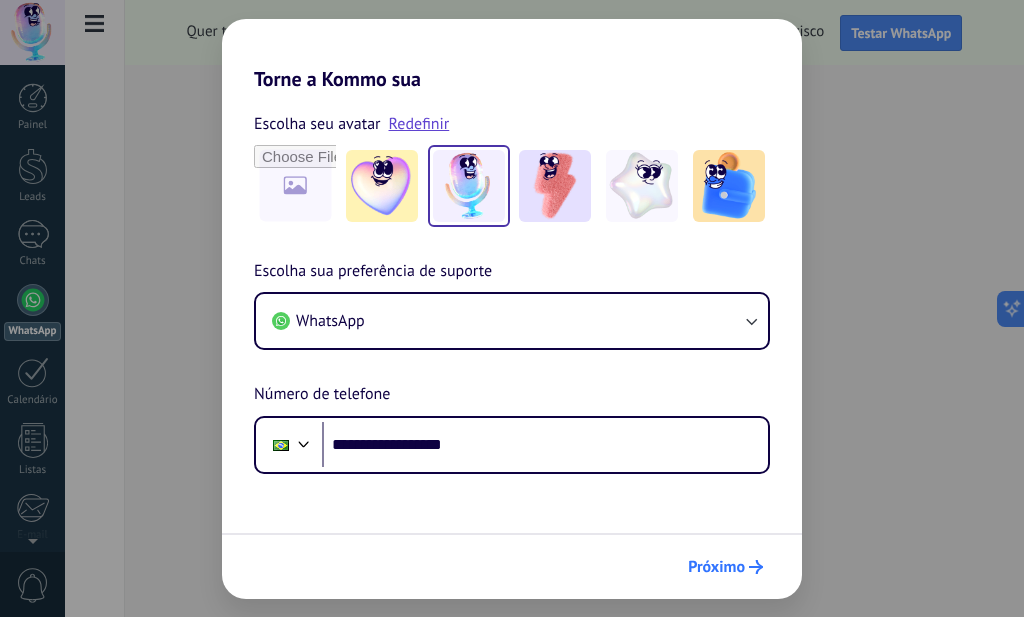 click on "Próximo" at bounding box center [716, 567] 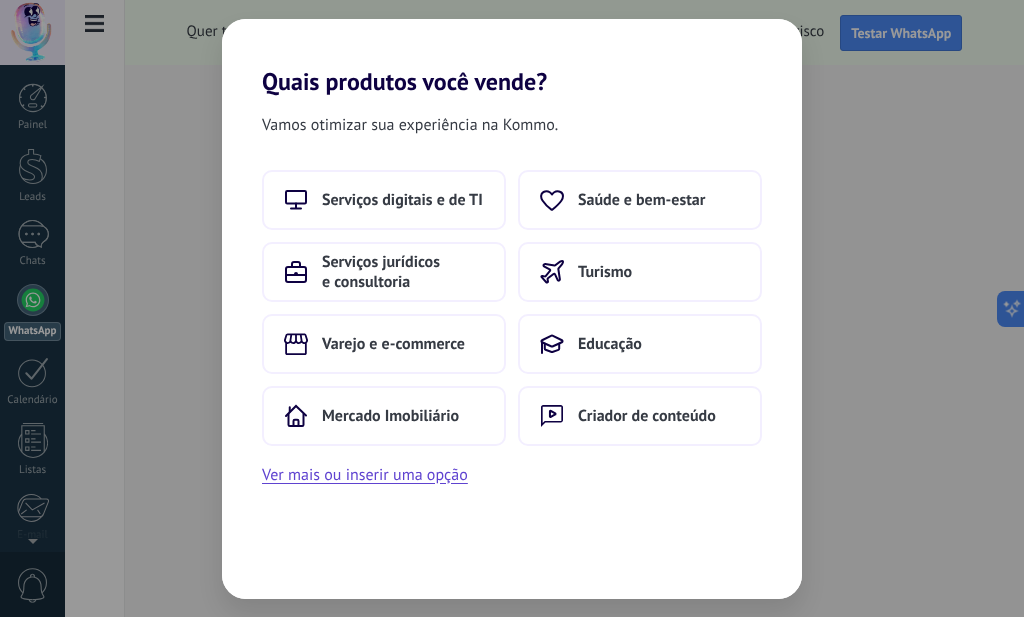 scroll, scrollTop: 0, scrollLeft: 0, axis: both 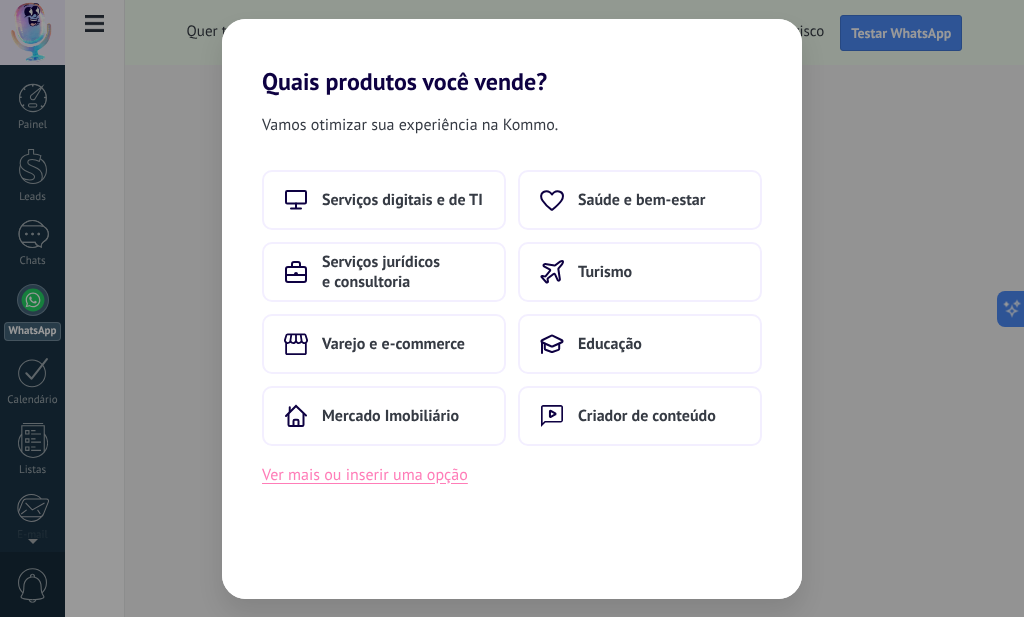 click on "Ver mais ou inserir uma opção" at bounding box center [365, 475] 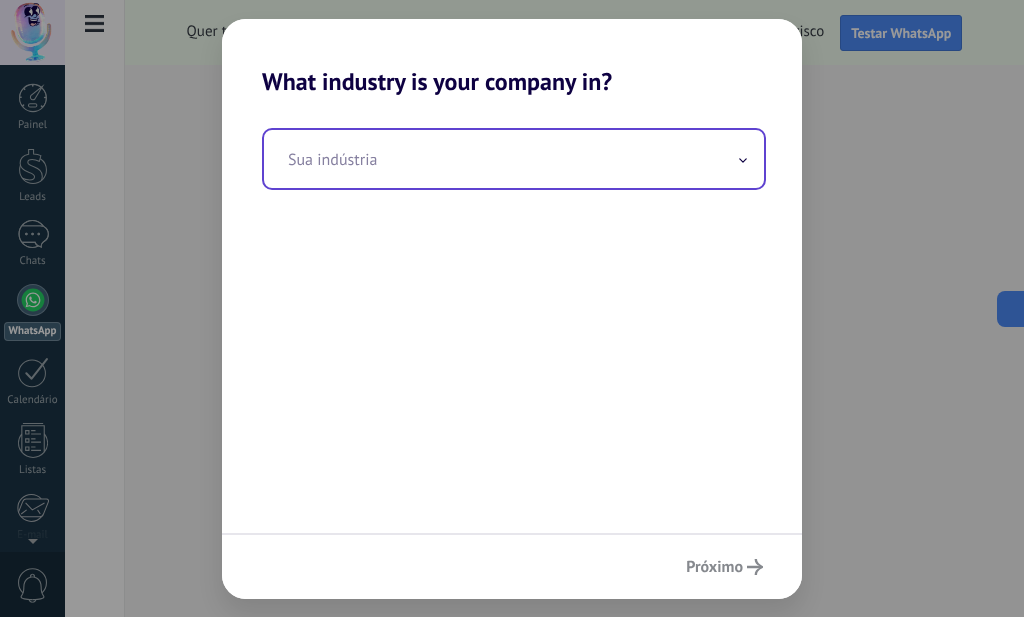 click at bounding box center (514, 159) 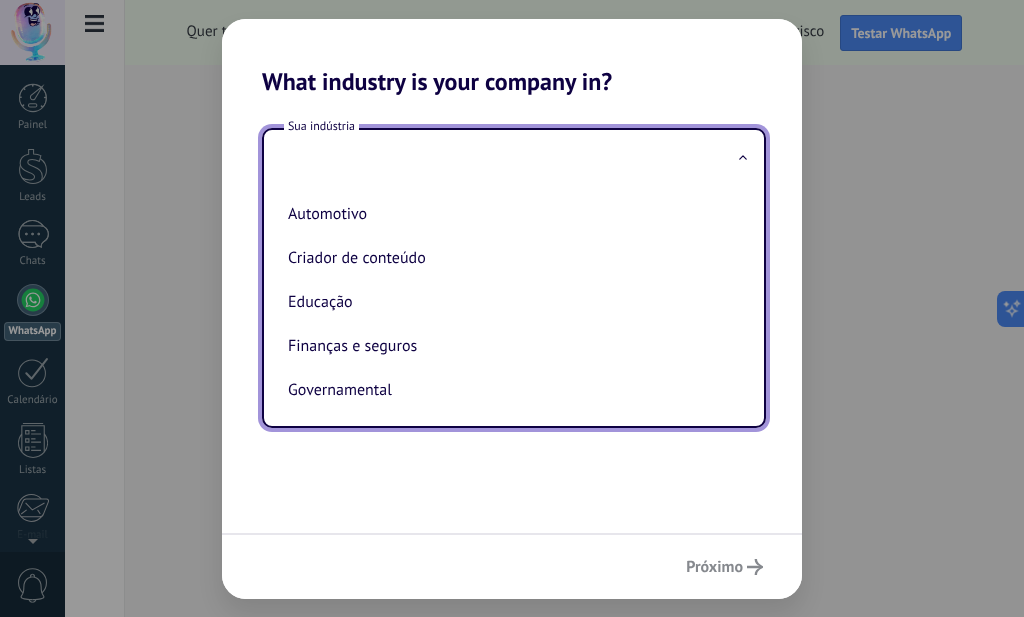 click on "What industry is your company in? Sua indústria Automotivo Criador de conteúdo Educação Finanças e seguros Governamental Manufatura/Indústria Mercado Imobiliário Organizações sem fins lucrativos Saúde e bem-estar Serviços ao consumidor Serviços de alimentação Serviços digitais e de TI Serviços jurídicos e consultoria Telecomunicações Transporte Turismo Varejo e e-commerce Próximo" at bounding box center (512, 308) 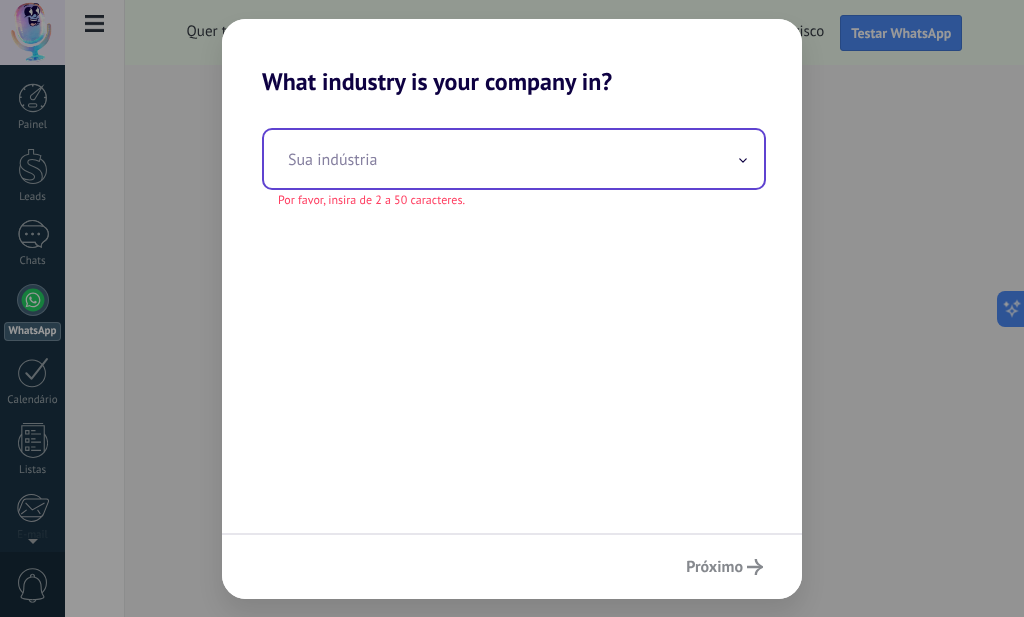 click at bounding box center [514, 159] 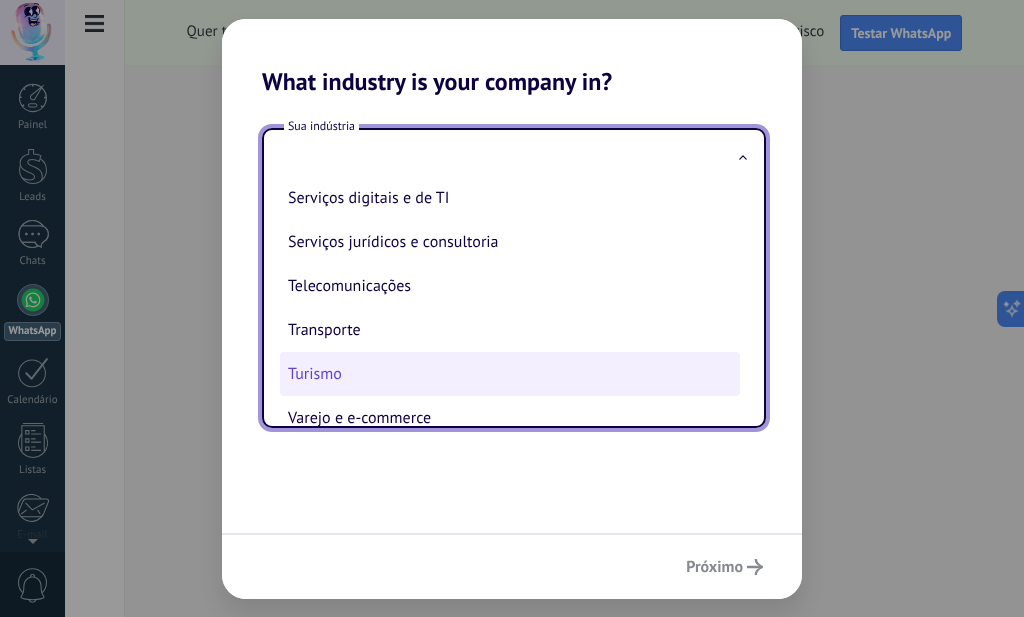 scroll, scrollTop: 530, scrollLeft: 0, axis: vertical 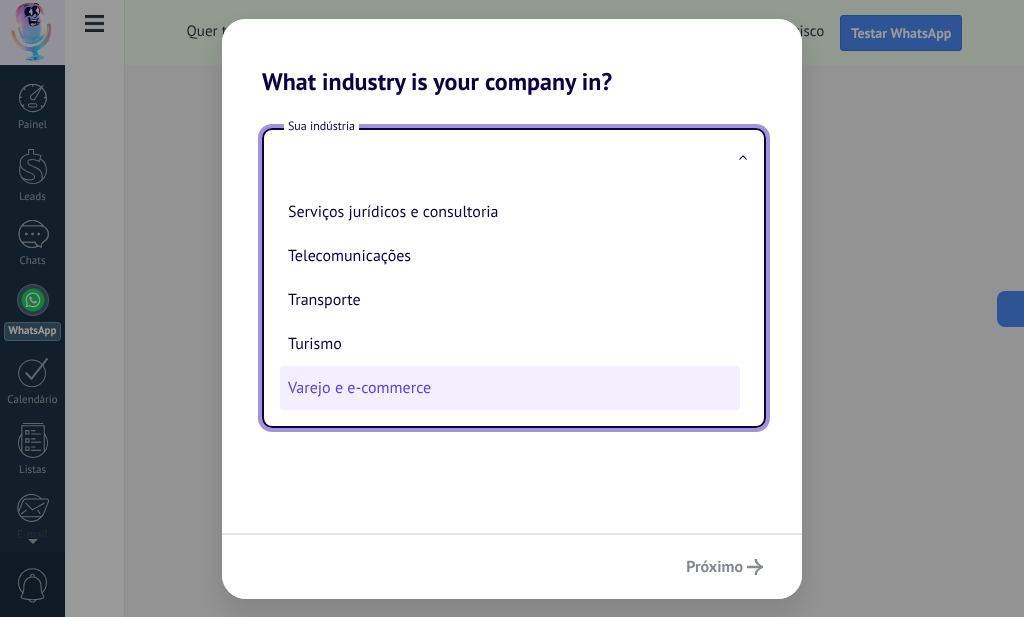 drag, startPoint x: 445, startPoint y: 351, endPoint x: 515, endPoint y: 375, distance: 74 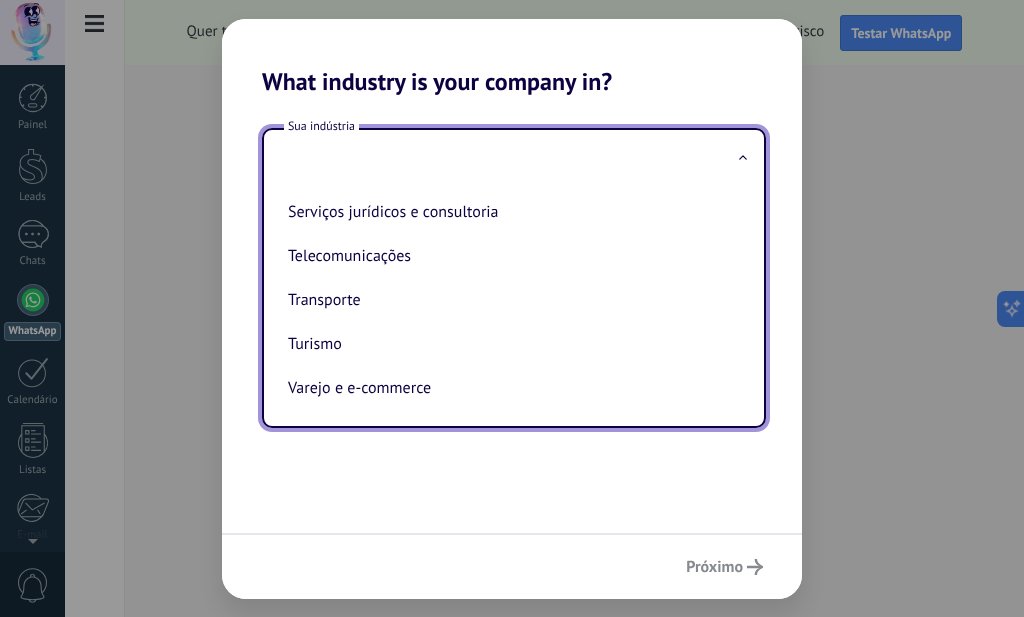 drag, startPoint x: 515, startPoint y: 375, endPoint x: 500, endPoint y: 506, distance: 131.85599 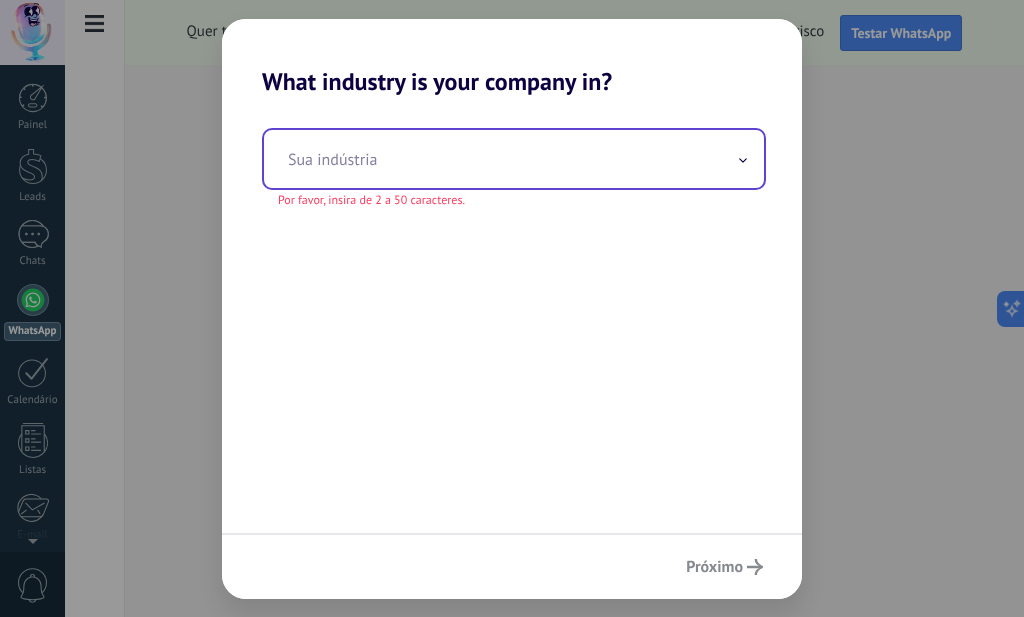 click at bounding box center [514, 159] 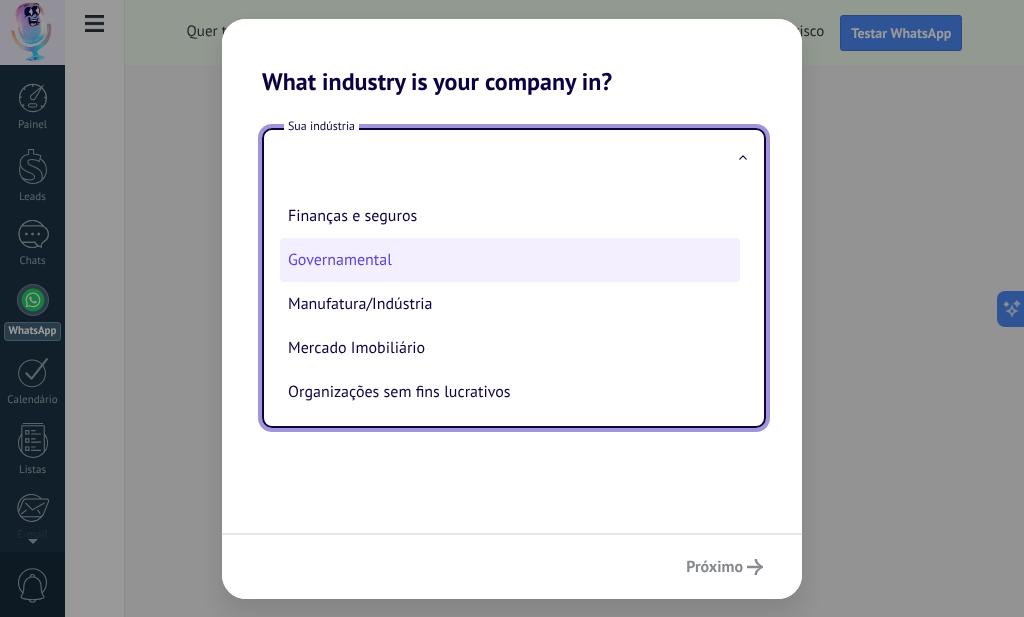 scroll, scrollTop: 0, scrollLeft: 0, axis: both 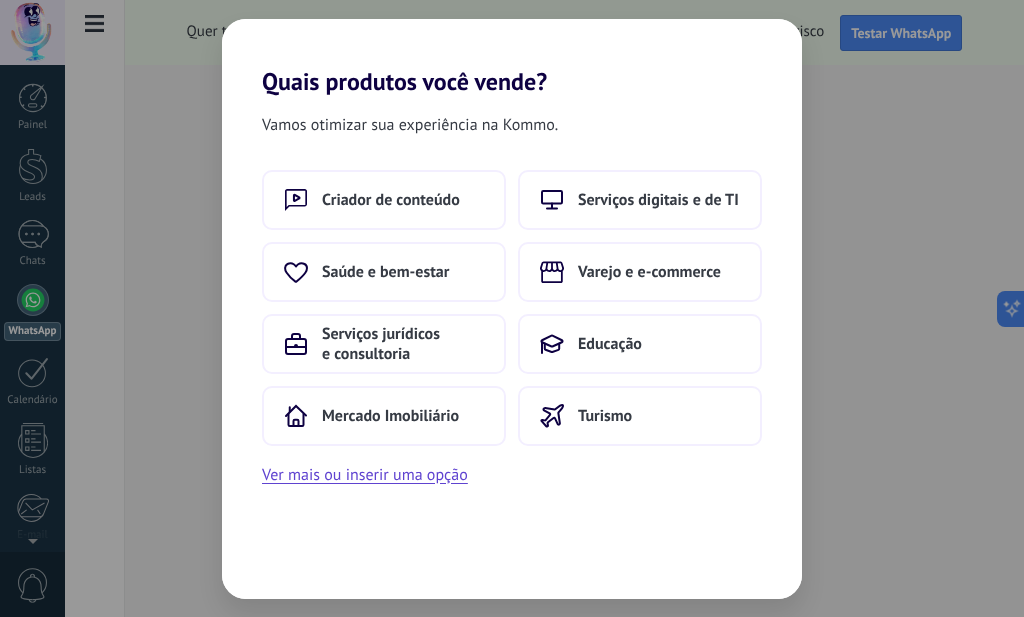 drag, startPoint x: 721, startPoint y: 315, endPoint x: 943, endPoint y: 299, distance: 222.57584 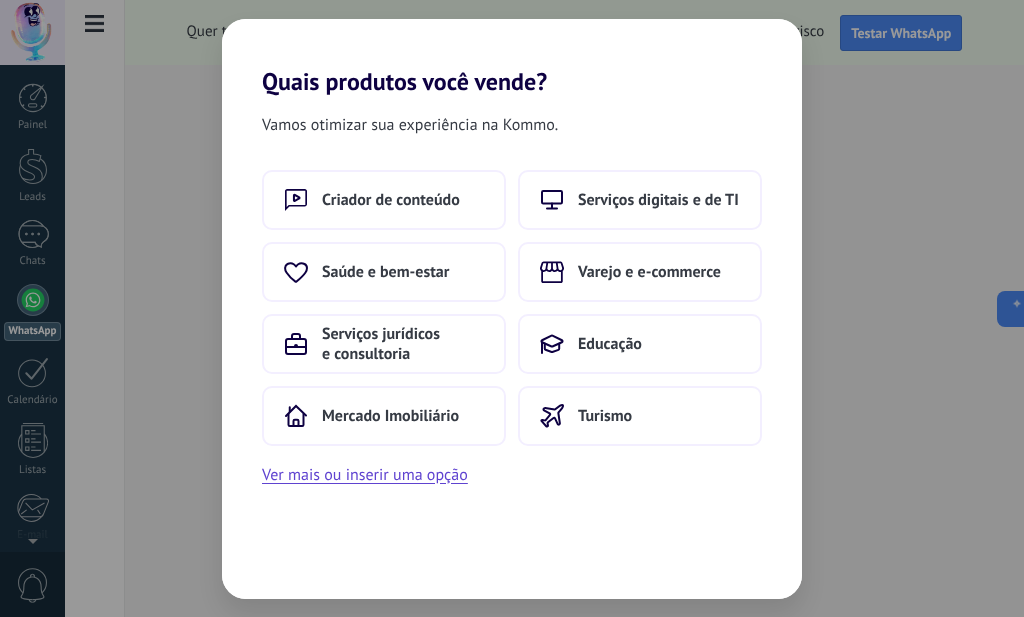 drag, startPoint x: 943, startPoint y: 299, endPoint x: 1001, endPoint y: 216, distance: 101.257095 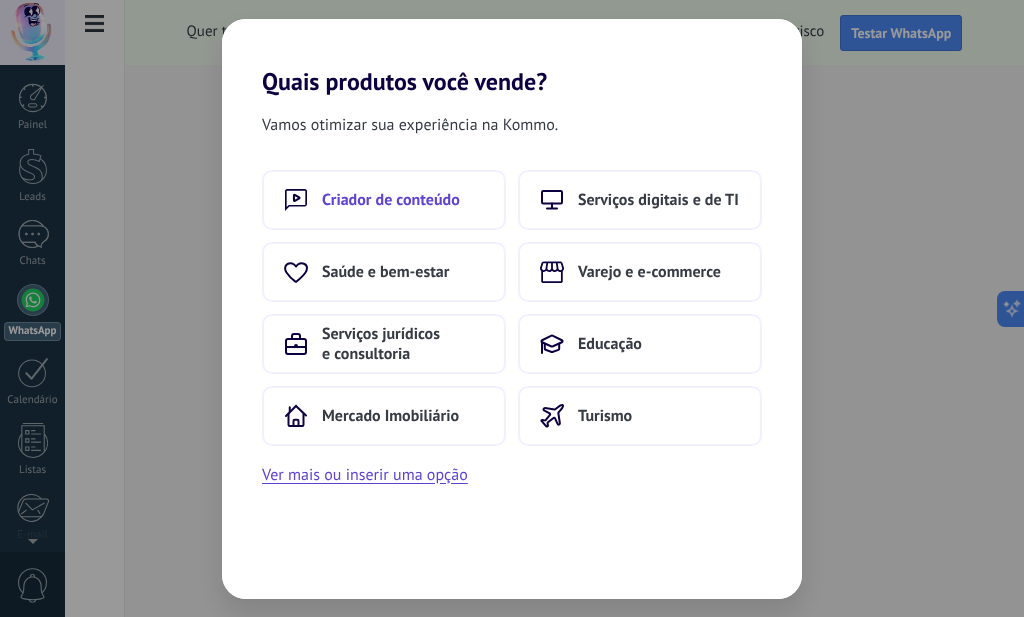 click on "Criador de conteúdo" at bounding box center [384, 200] 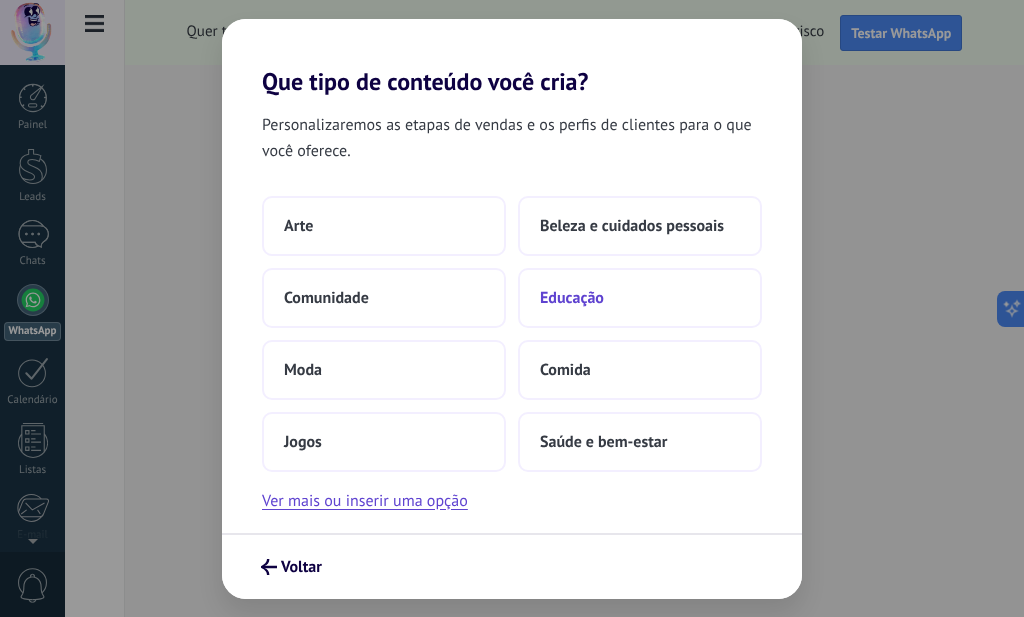 click on "Educação" at bounding box center [640, 298] 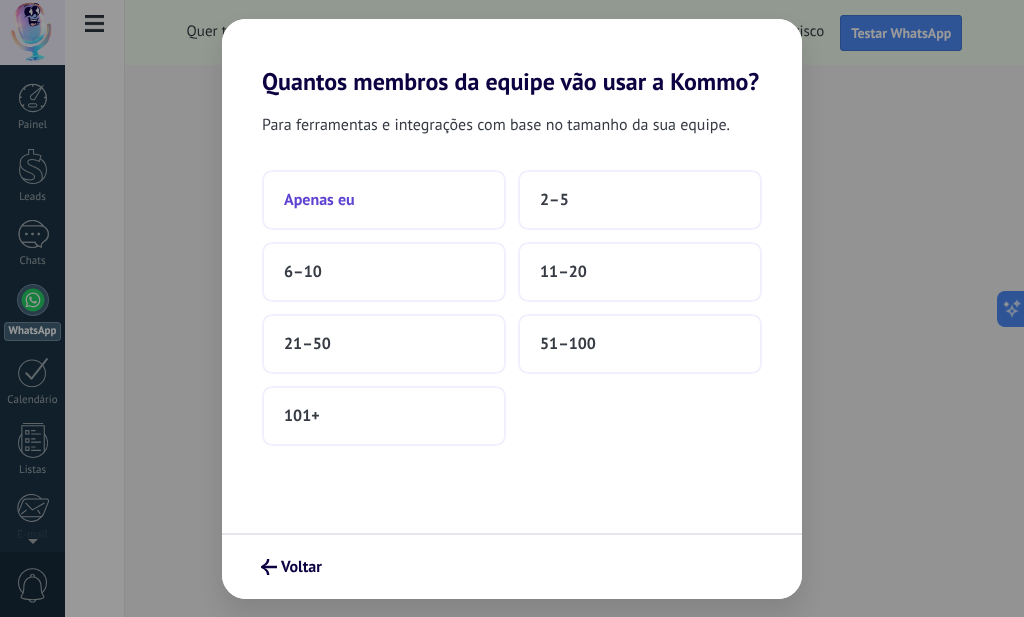 click on "Apenas eu" at bounding box center [384, 200] 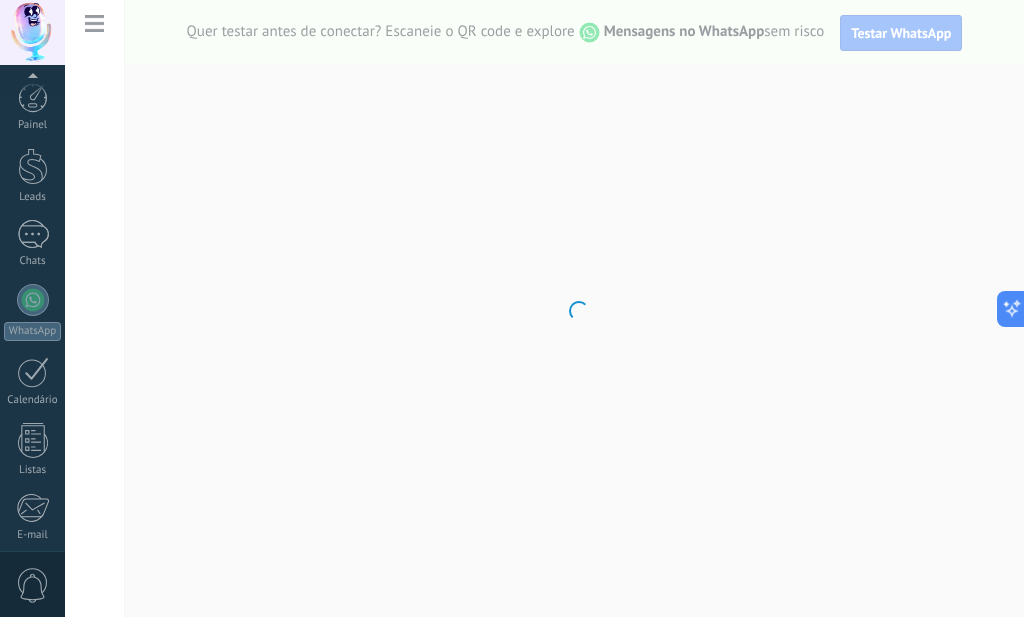 scroll, scrollTop: 215, scrollLeft: 0, axis: vertical 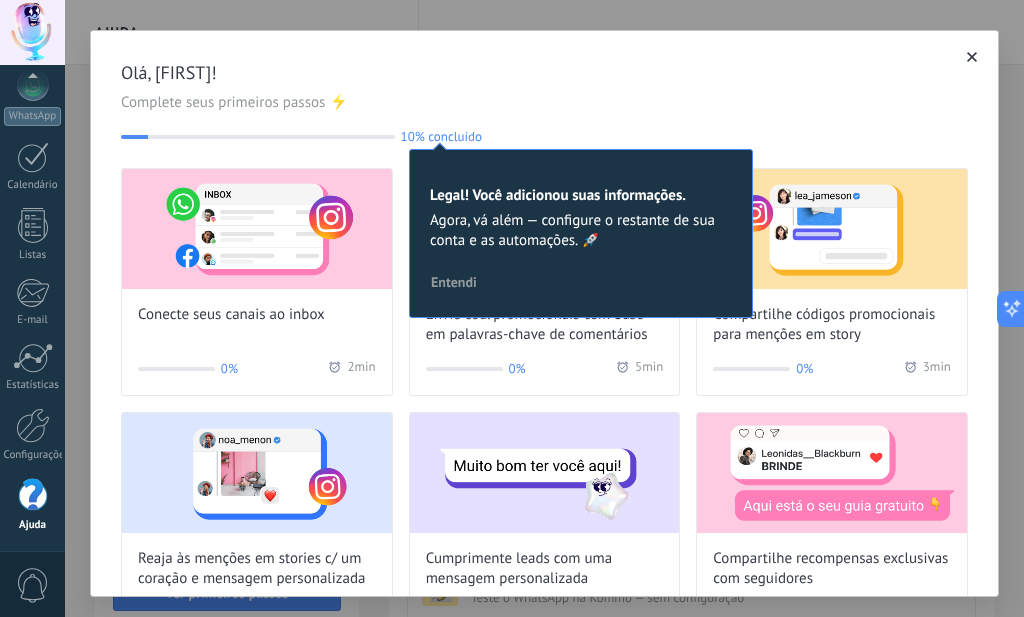 click on "Olá, João Paulo!" at bounding box center (544, 73) 